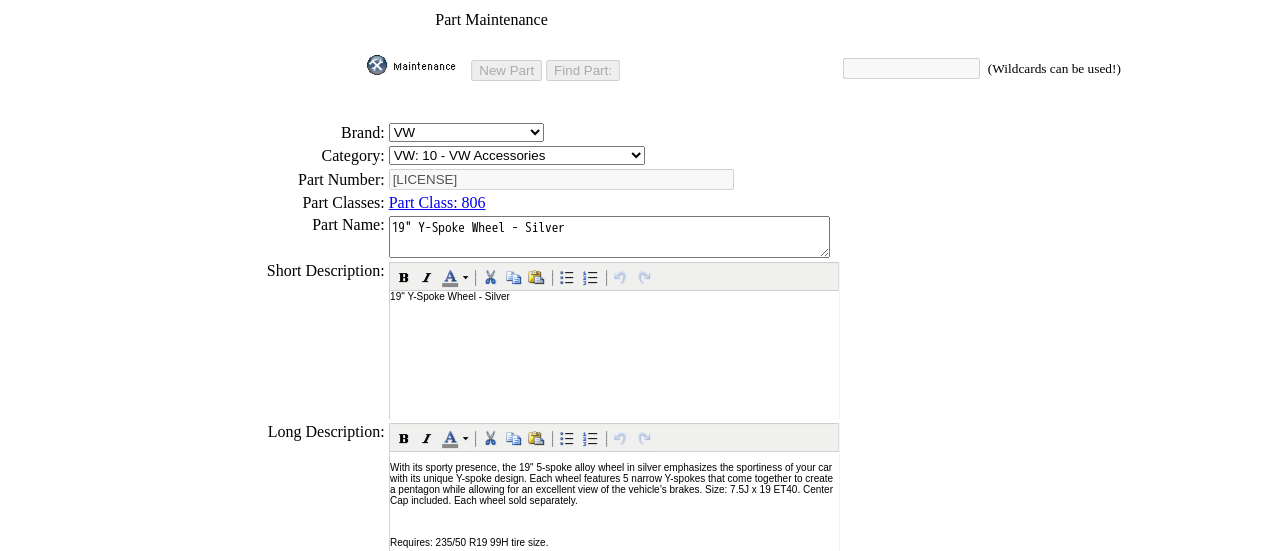 scroll, scrollTop: 0, scrollLeft: 0, axis: both 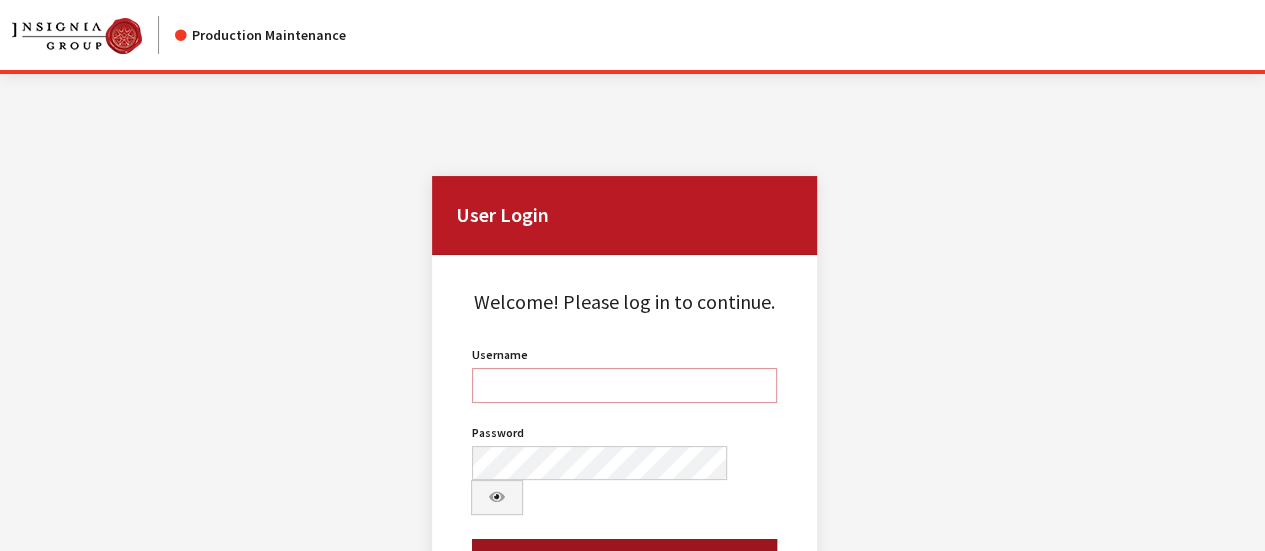 type on "kdart" 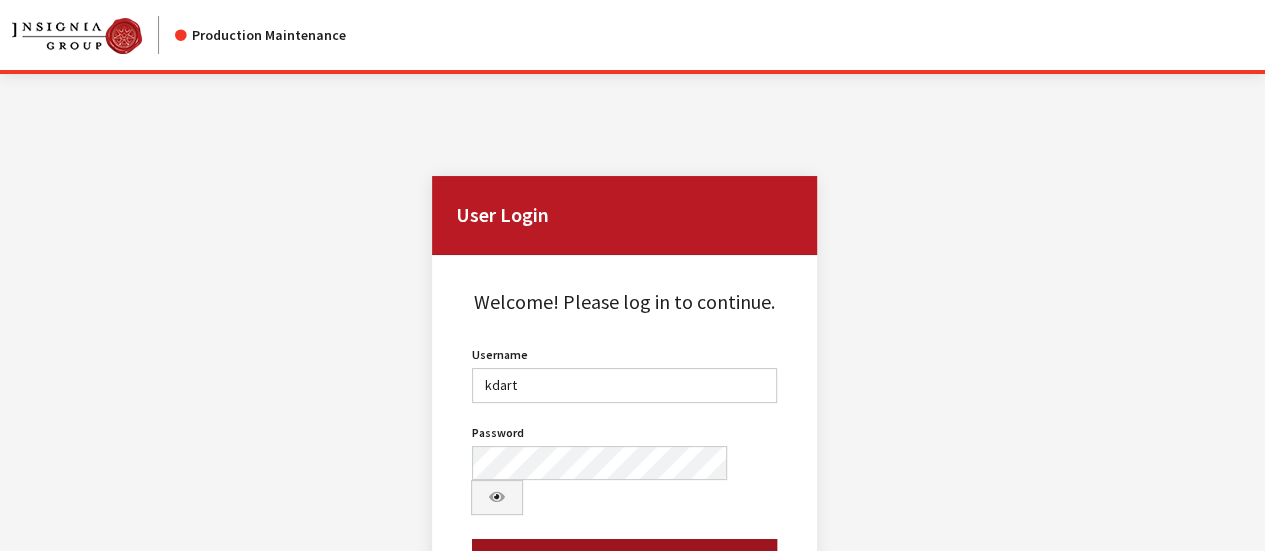 click on "Log In" at bounding box center (624, 563) 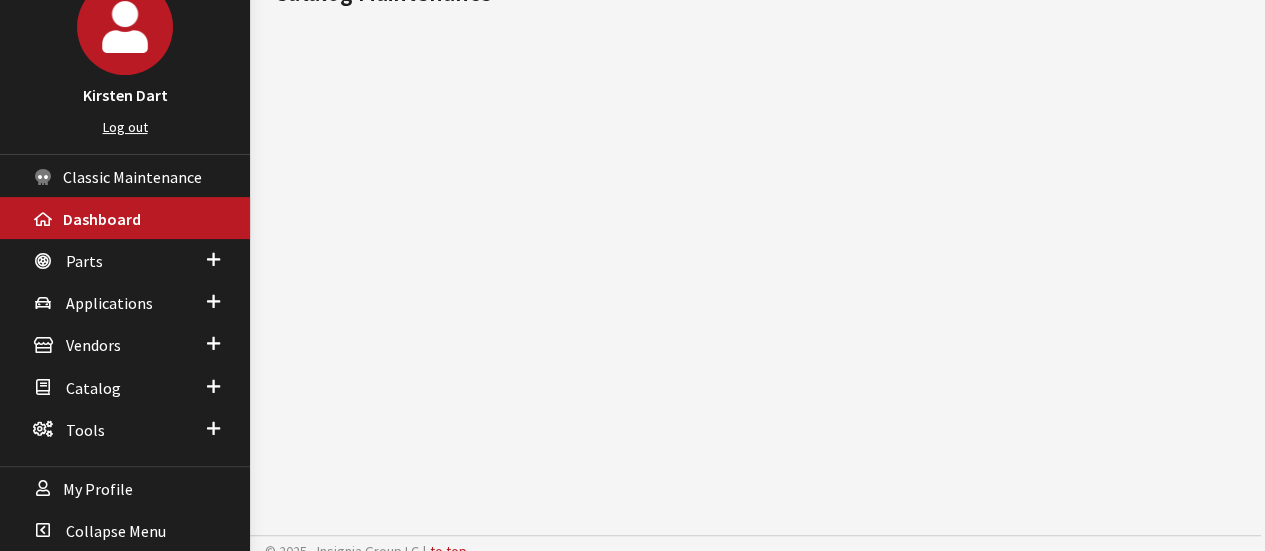 scroll, scrollTop: 144, scrollLeft: 0, axis: vertical 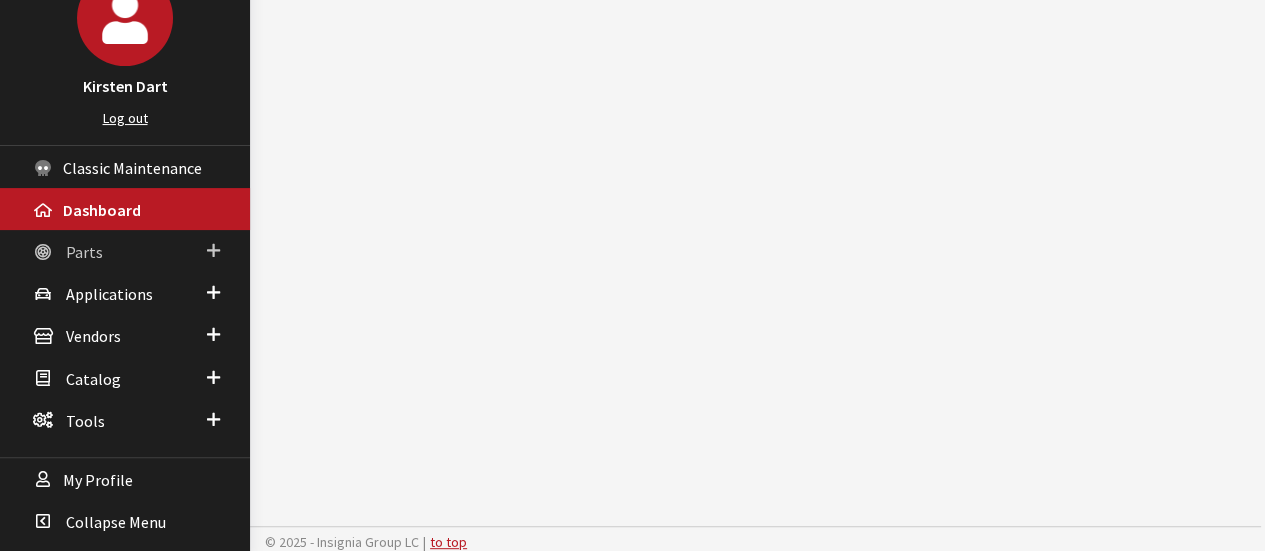 click on "Parts" at bounding box center [84, 252] 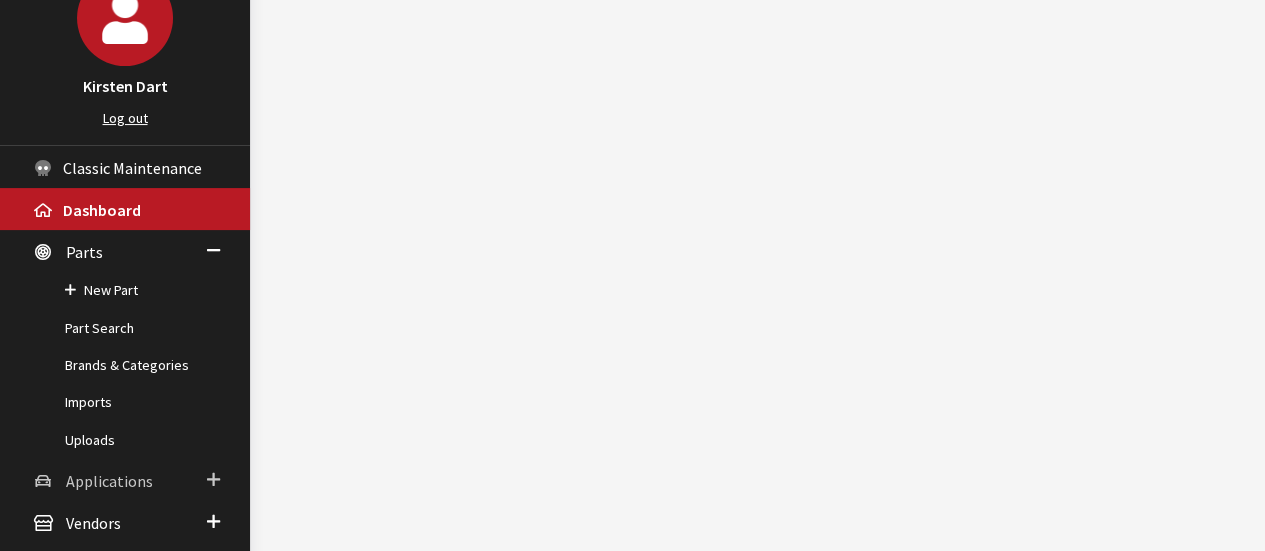 click on "Applications" at bounding box center (109, 481) 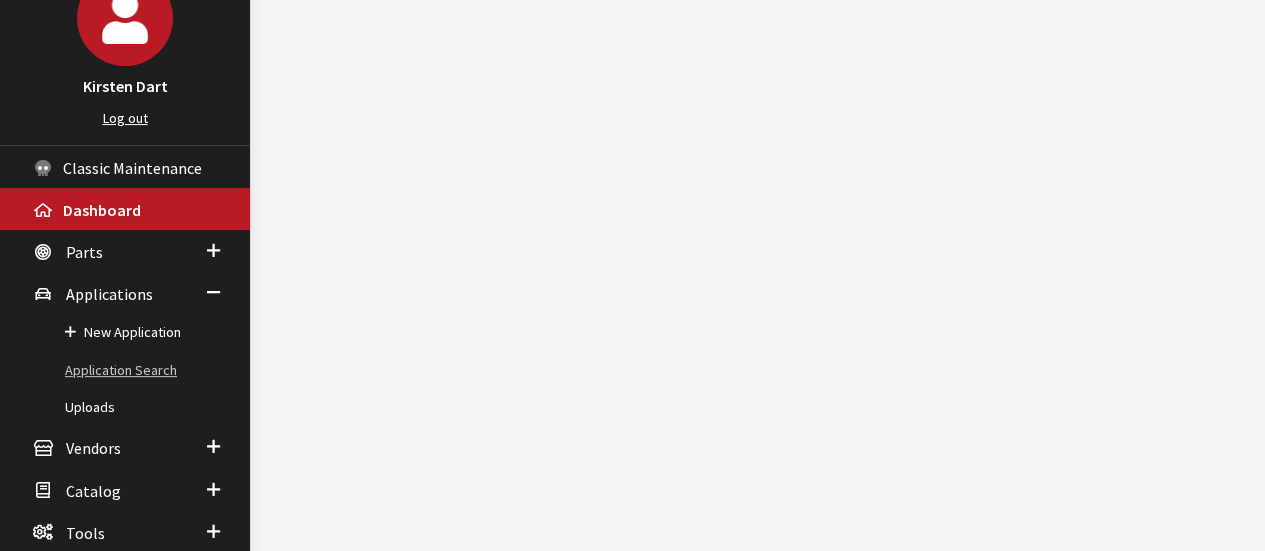 click on "Application Search" at bounding box center [125, 370] 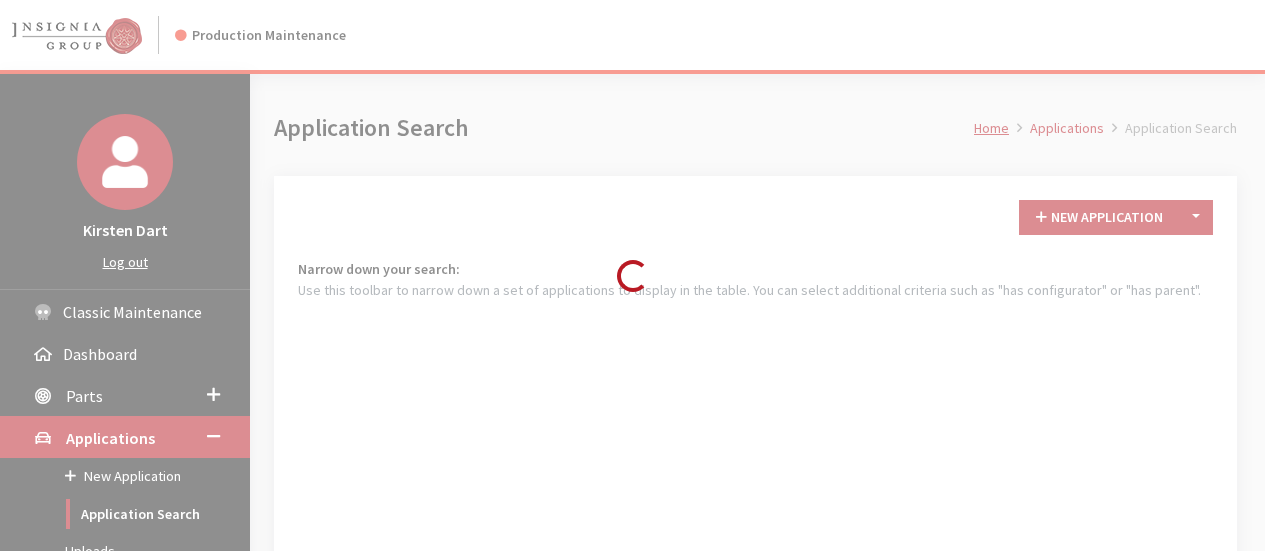 scroll, scrollTop: 160, scrollLeft: 0, axis: vertical 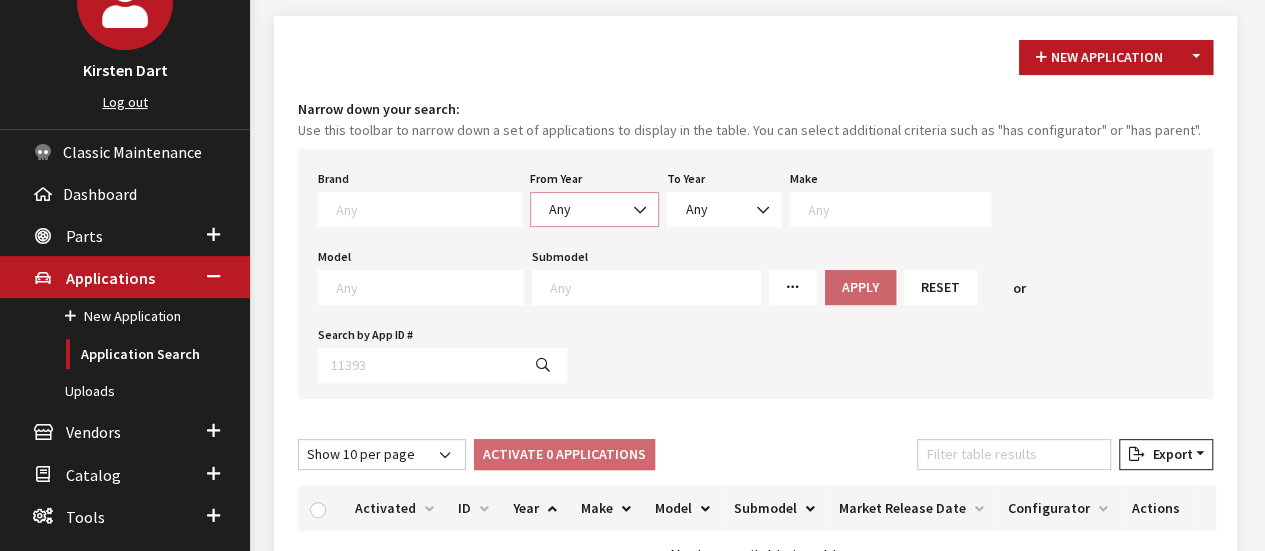 click on "Any" at bounding box center [594, 209] 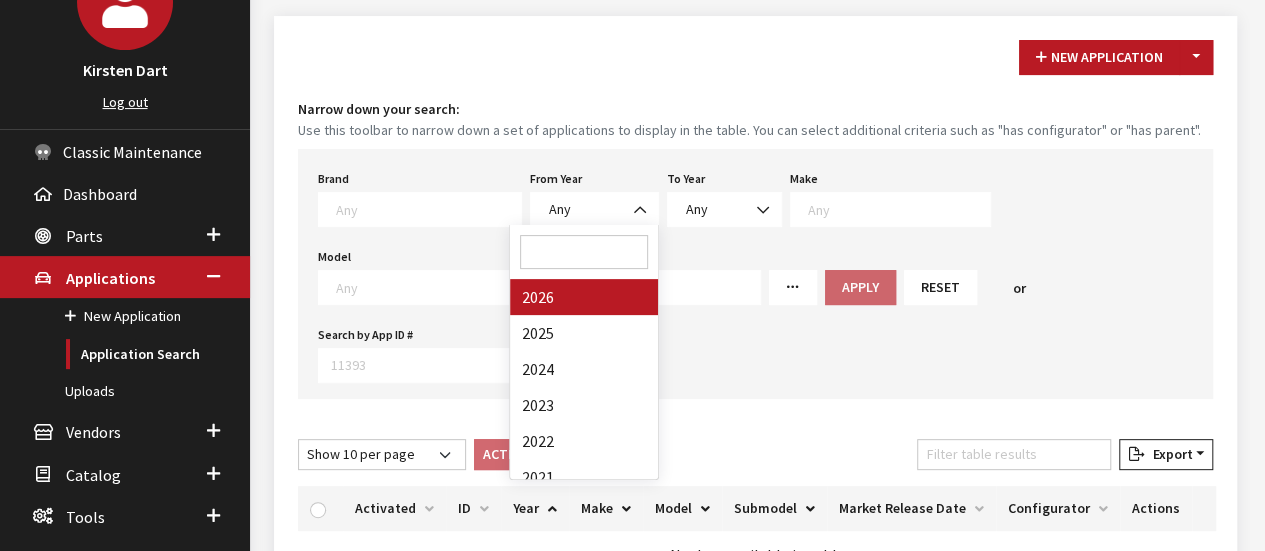 drag, startPoint x: 575, startPoint y: 304, endPoint x: 838, endPoint y: 197, distance: 283.9331 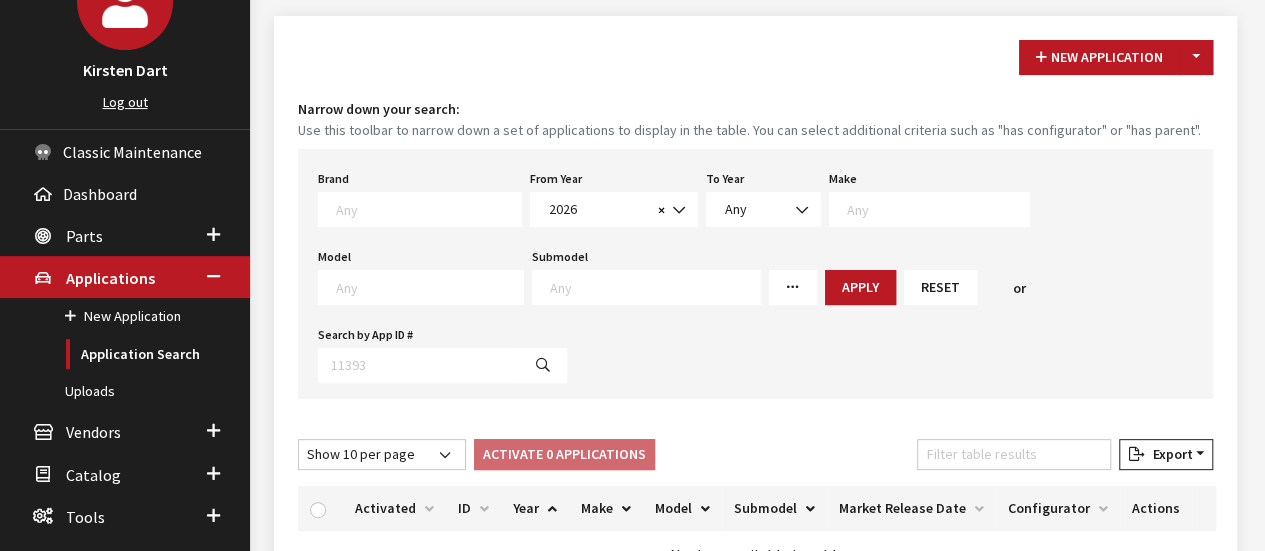 click at bounding box center (420, 209) 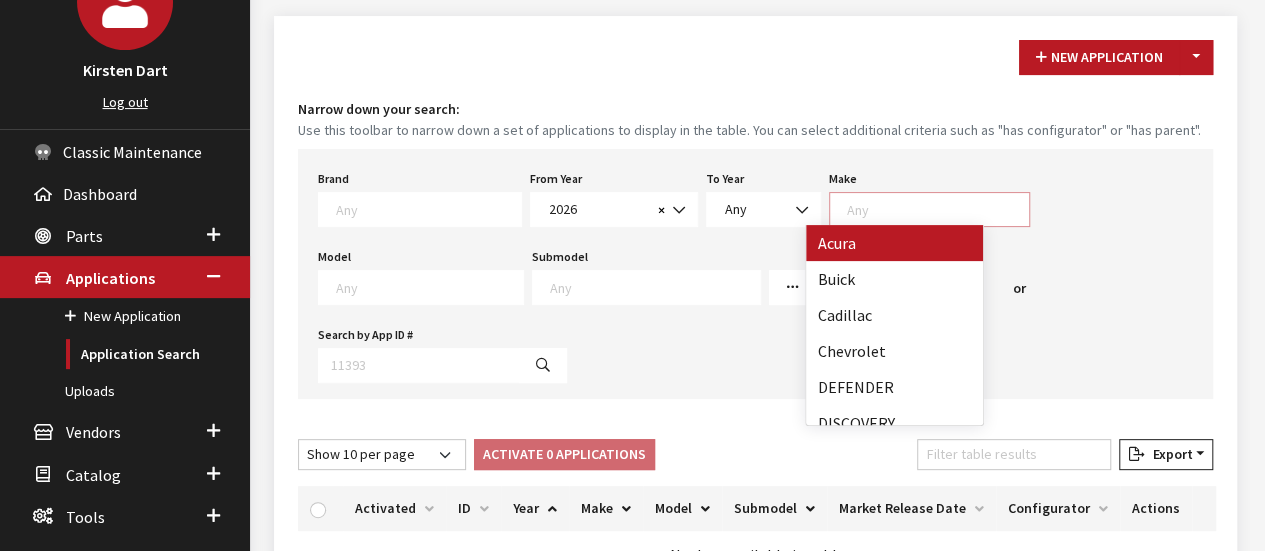 scroll, scrollTop: 1, scrollLeft: 0, axis: vertical 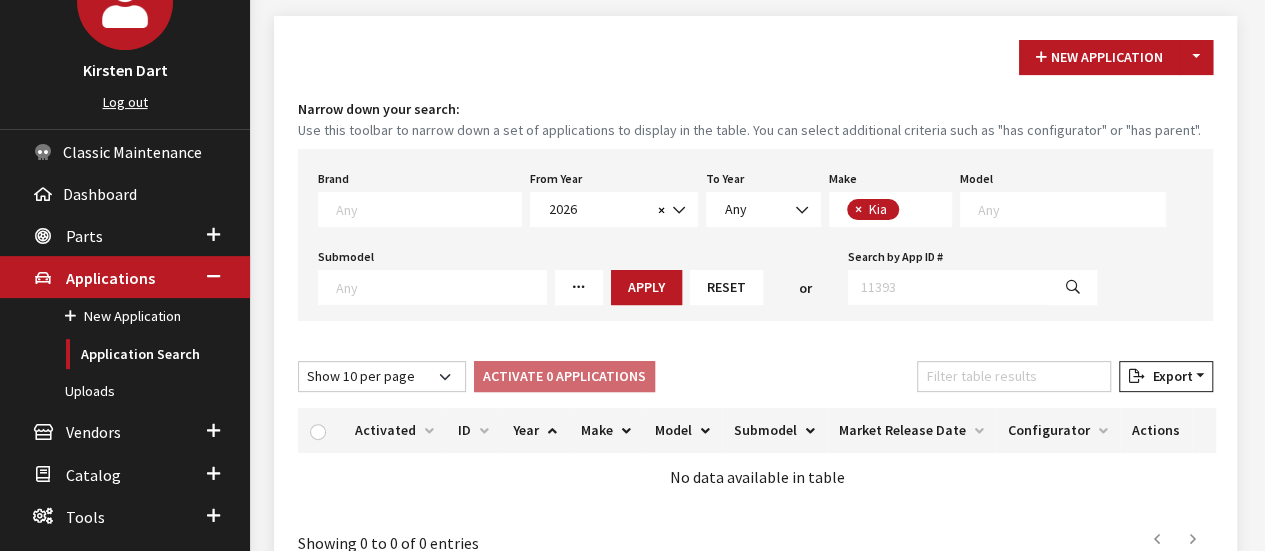 click on "Model
Any" at bounding box center [1063, 196] 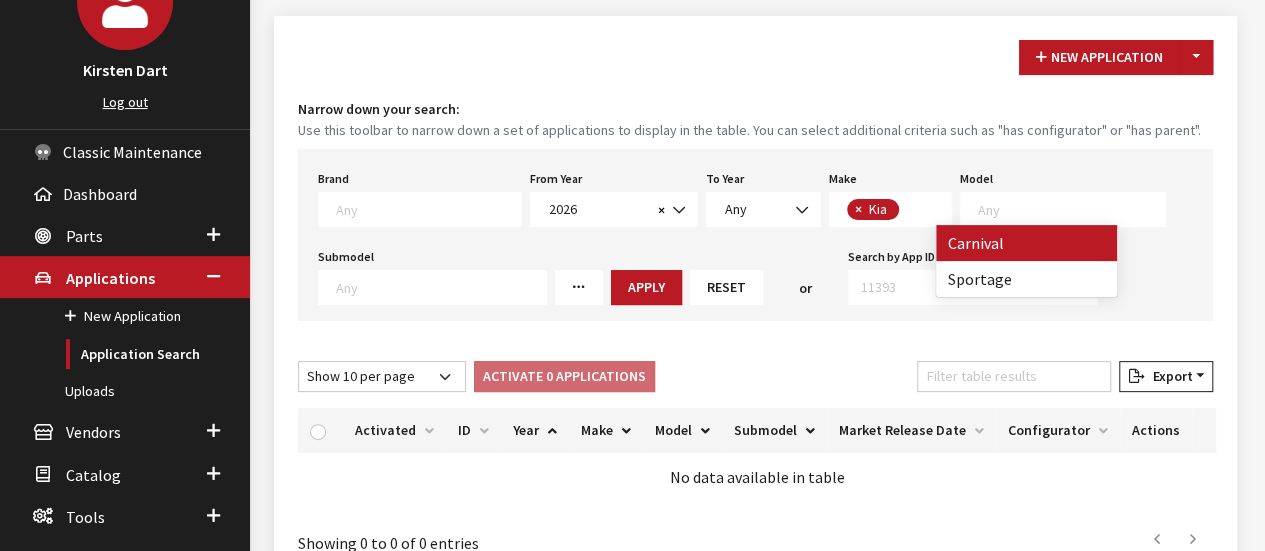 scroll, scrollTop: 1, scrollLeft: 0, axis: vertical 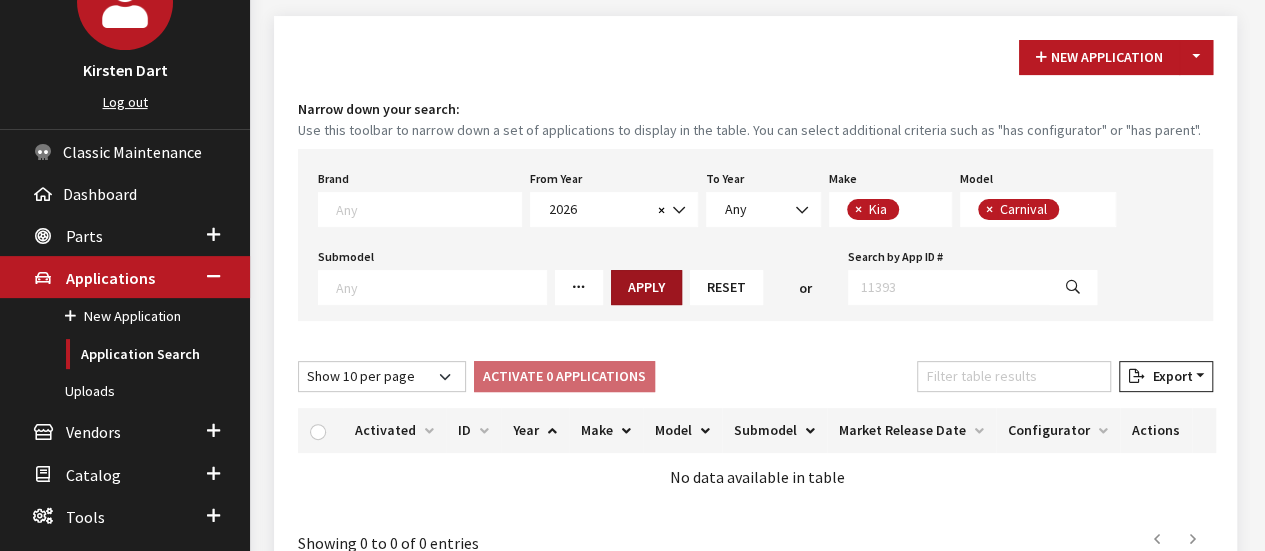 click on "Apply" at bounding box center [646, 287] 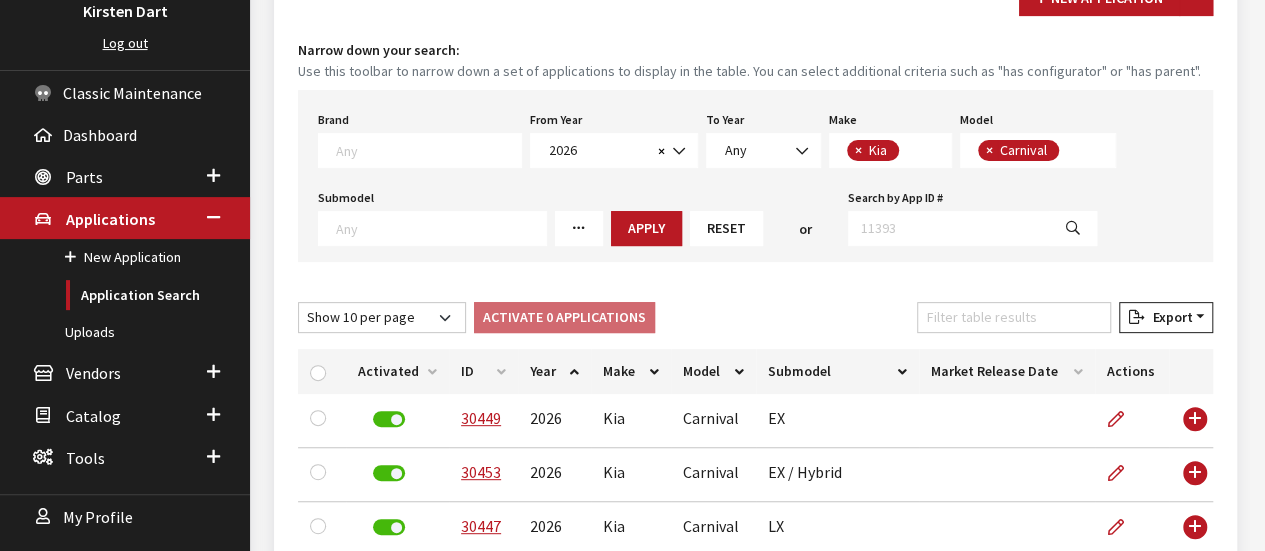 scroll, scrollTop: 260, scrollLeft: 0, axis: vertical 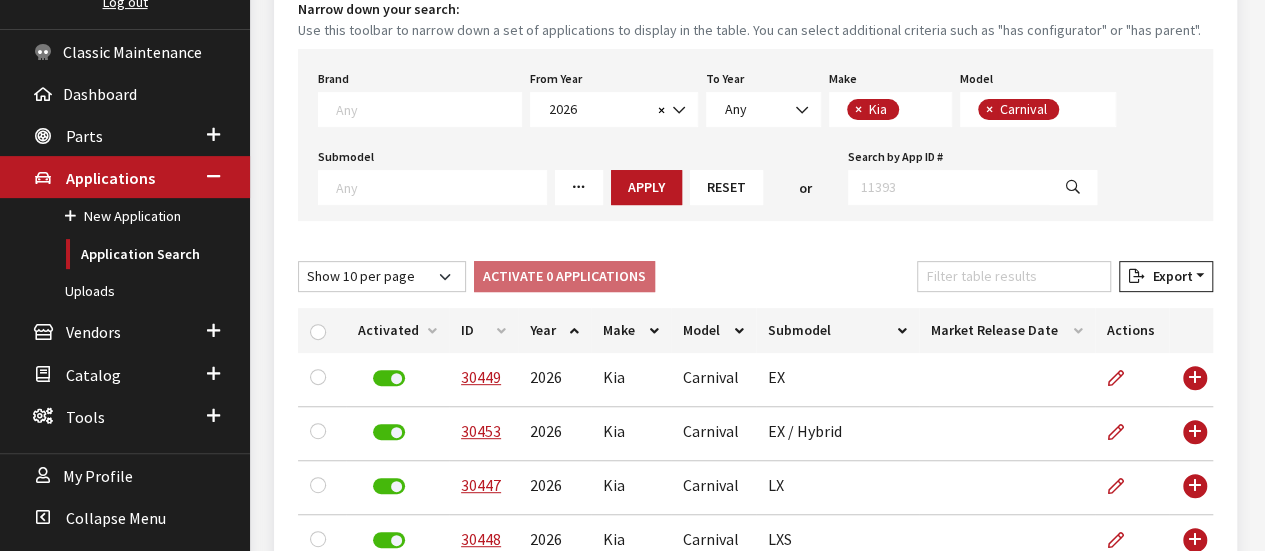 drag, startPoint x: 631, startPoint y: 335, endPoint x: 407, endPoint y: 227, distance: 248.6765 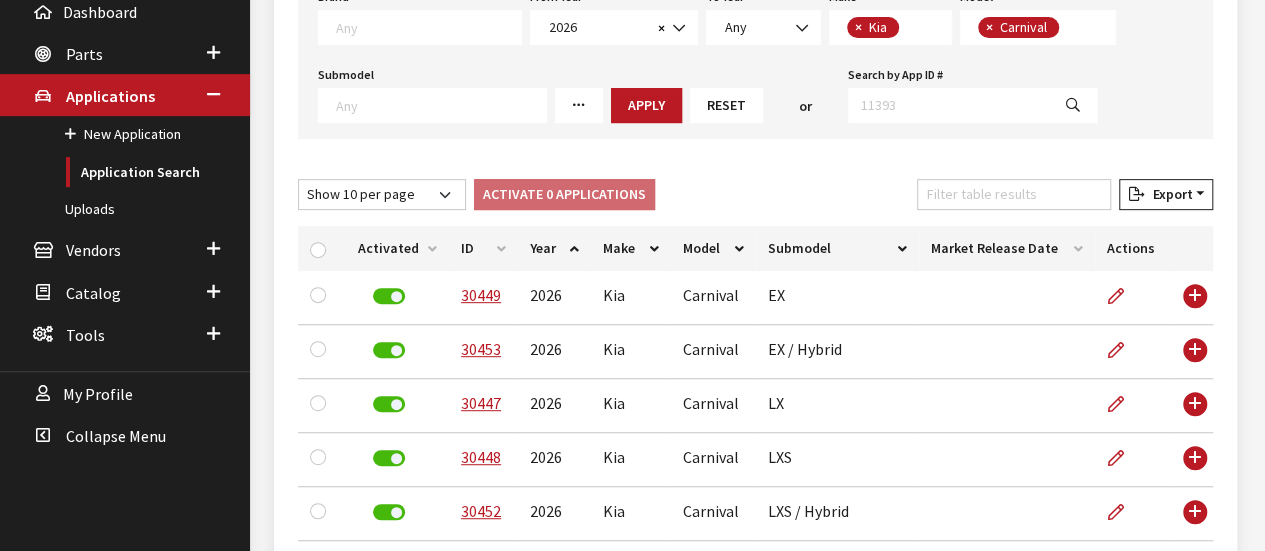scroll, scrollTop: 216, scrollLeft: 0, axis: vertical 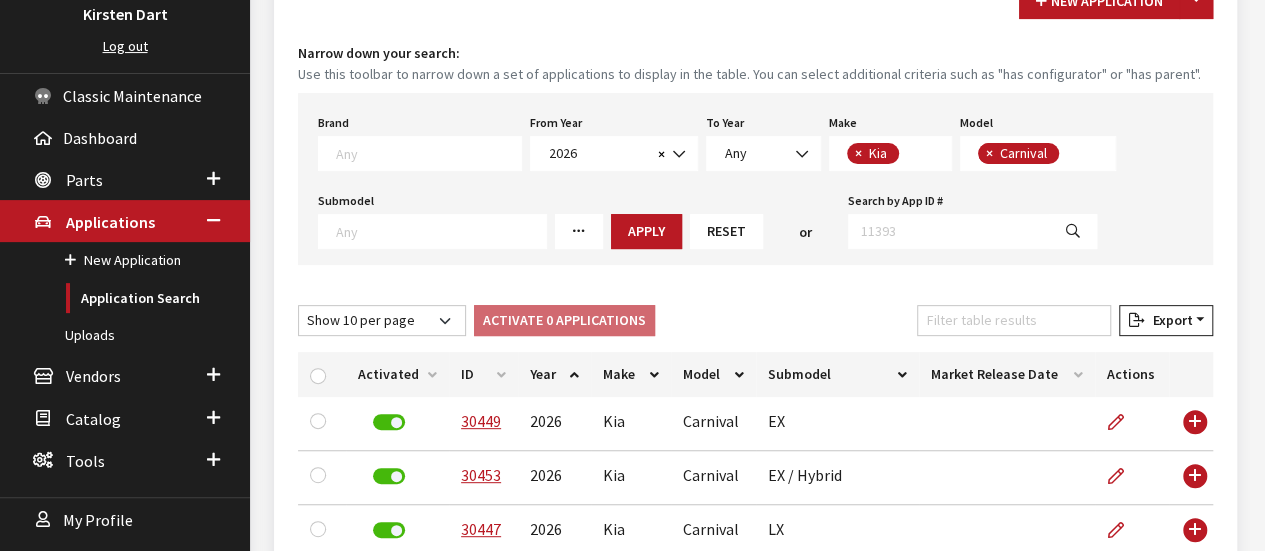 click on "×" at bounding box center (988, 153) 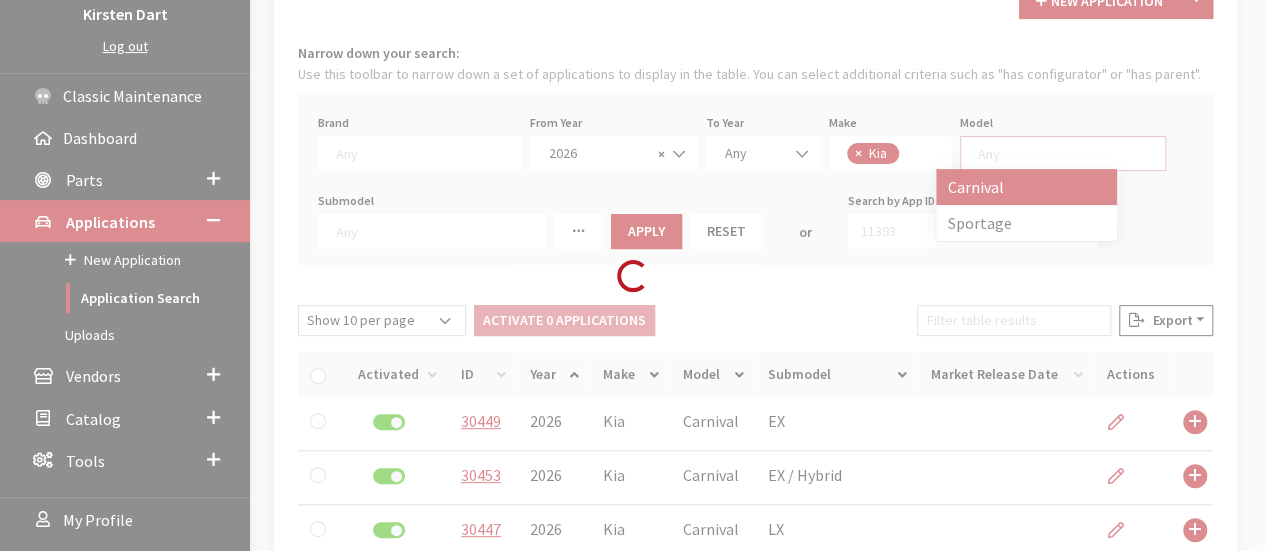 scroll, scrollTop: 1, scrollLeft: 0, axis: vertical 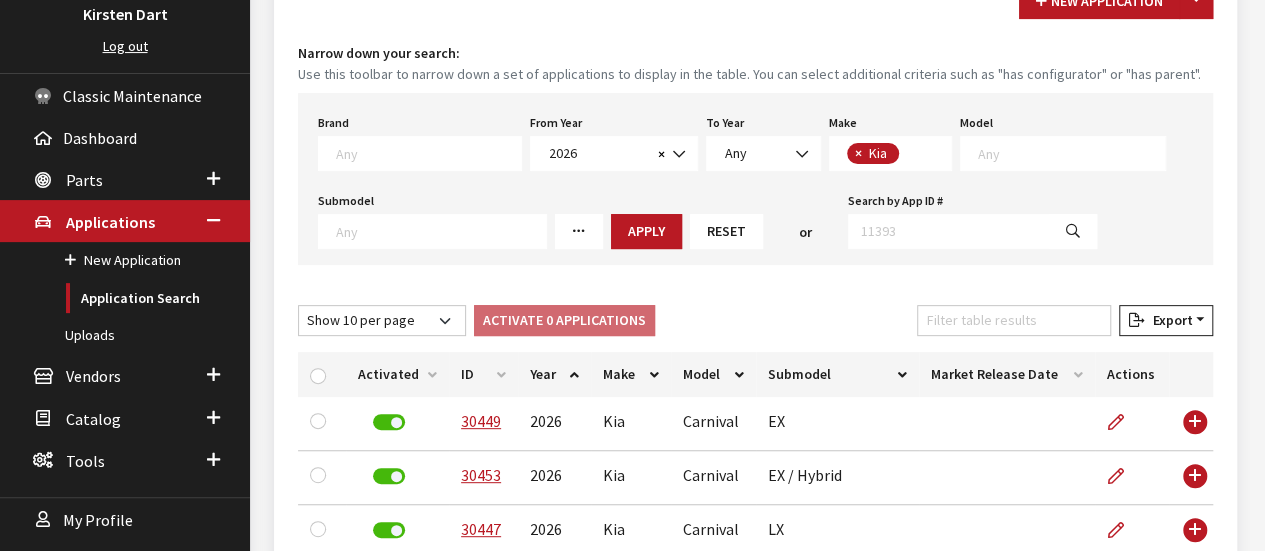 click at bounding box center [1071, 153] 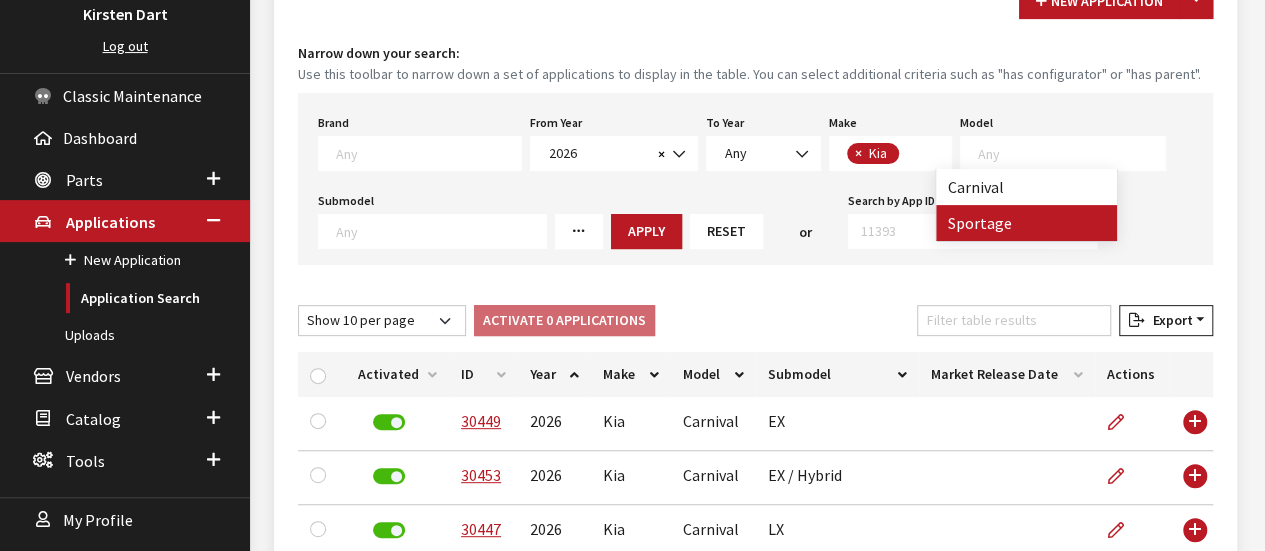 scroll, scrollTop: 1, scrollLeft: 0, axis: vertical 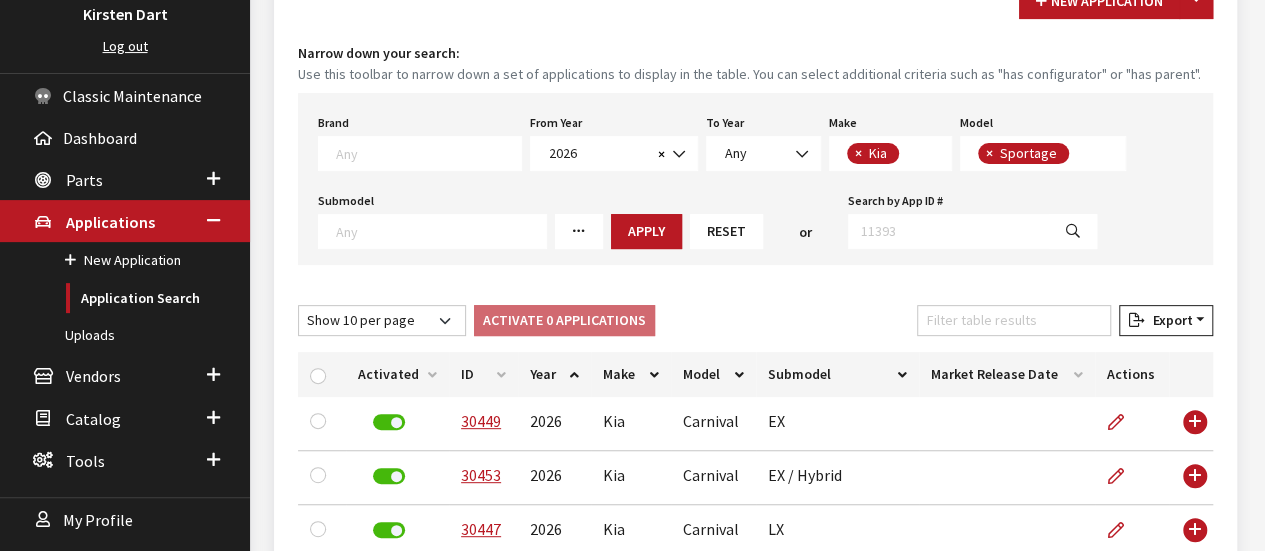 click on "Apply" at bounding box center [646, 231] 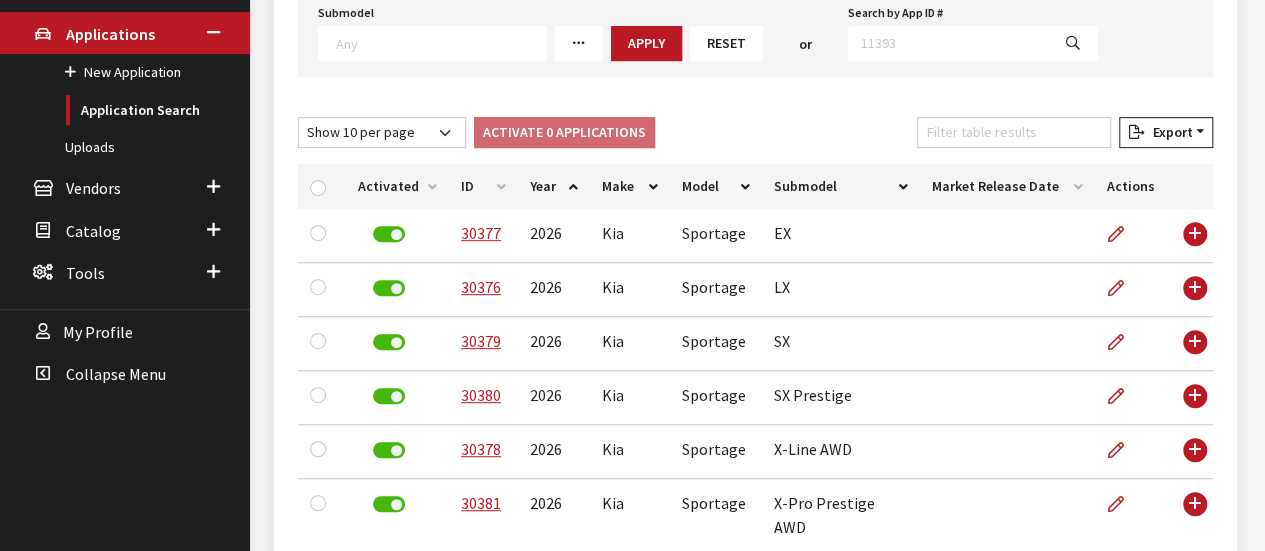 scroll, scrollTop: 253, scrollLeft: 0, axis: vertical 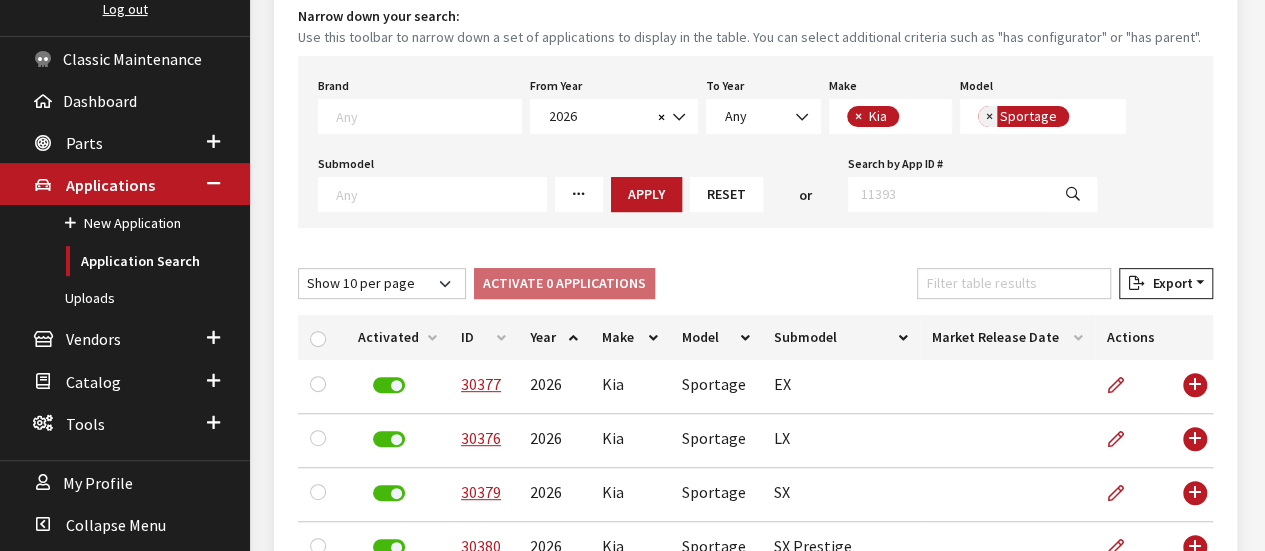 click on "×" at bounding box center (989, 116) 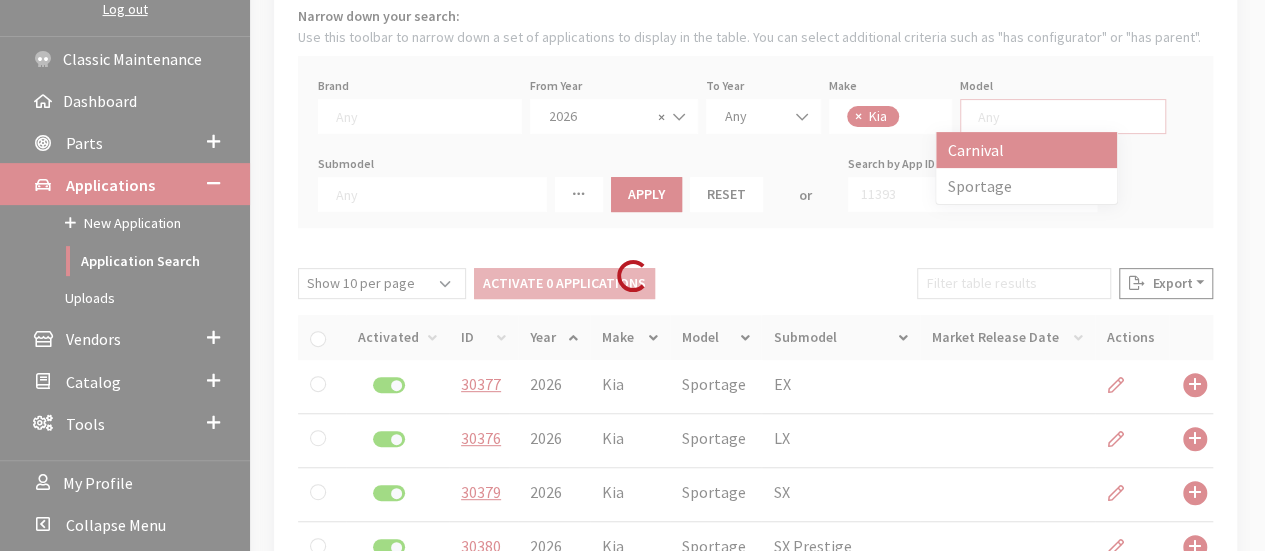 scroll, scrollTop: 1, scrollLeft: 0, axis: vertical 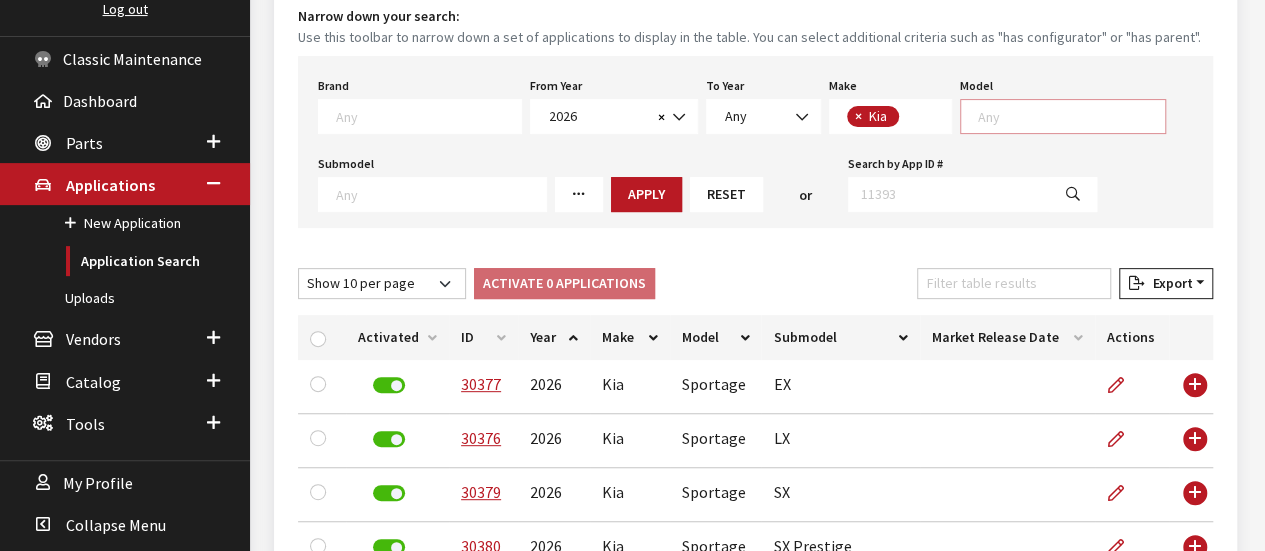 click at bounding box center (1071, 116) 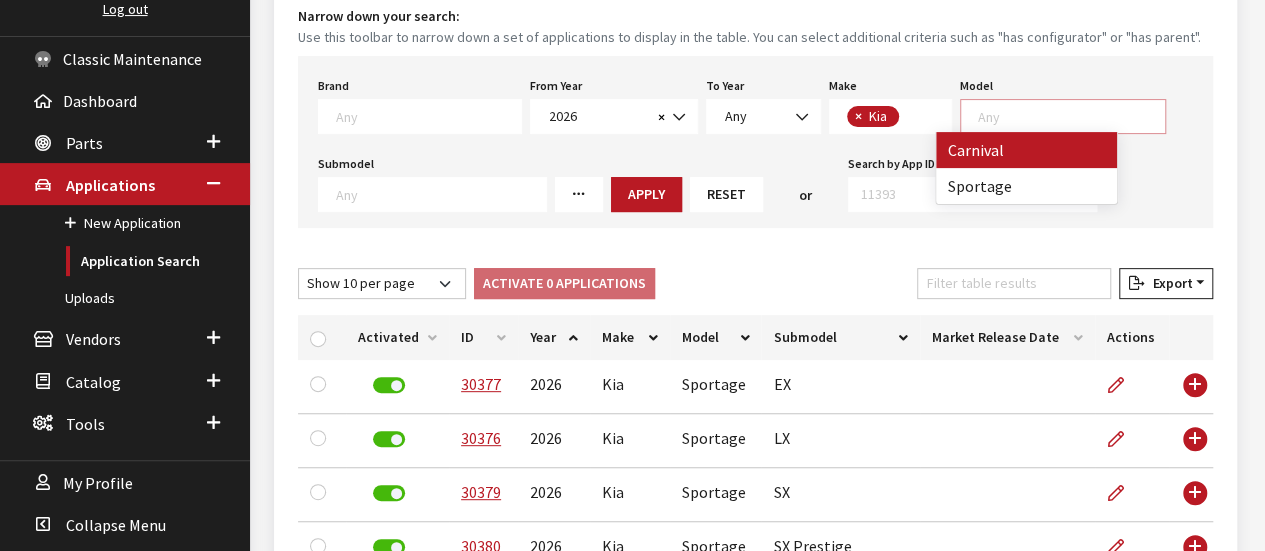 click at bounding box center (1071, 116) 